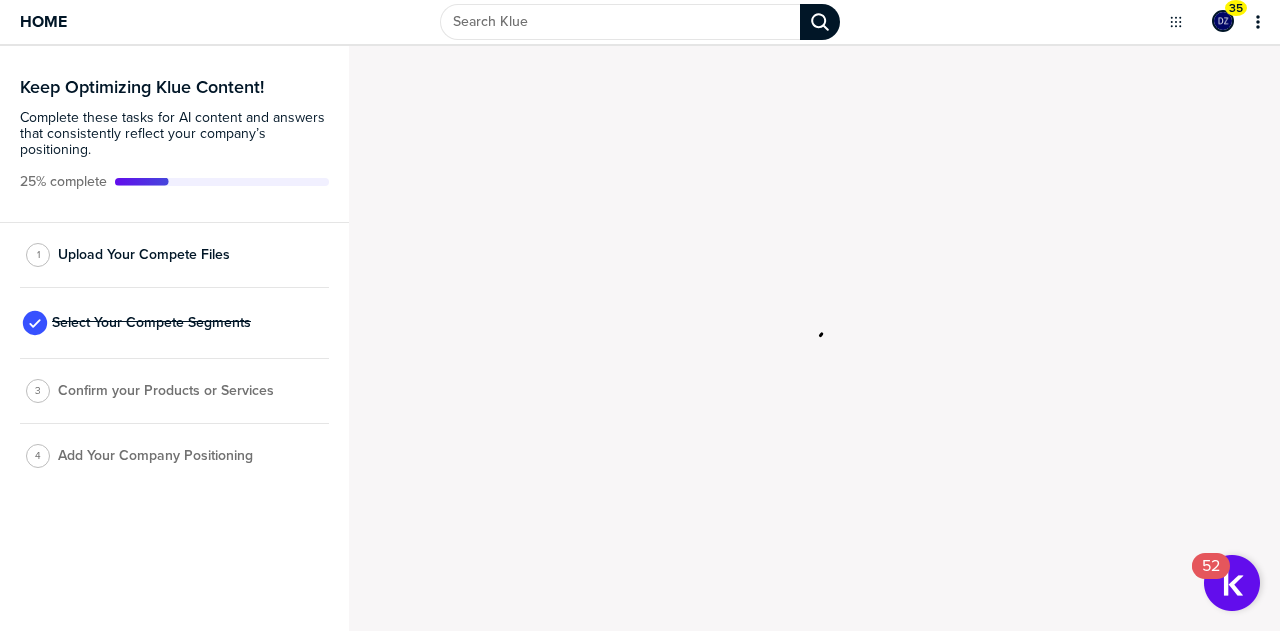 scroll, scrollTop: 0, scrollLeft: 0, axis: both 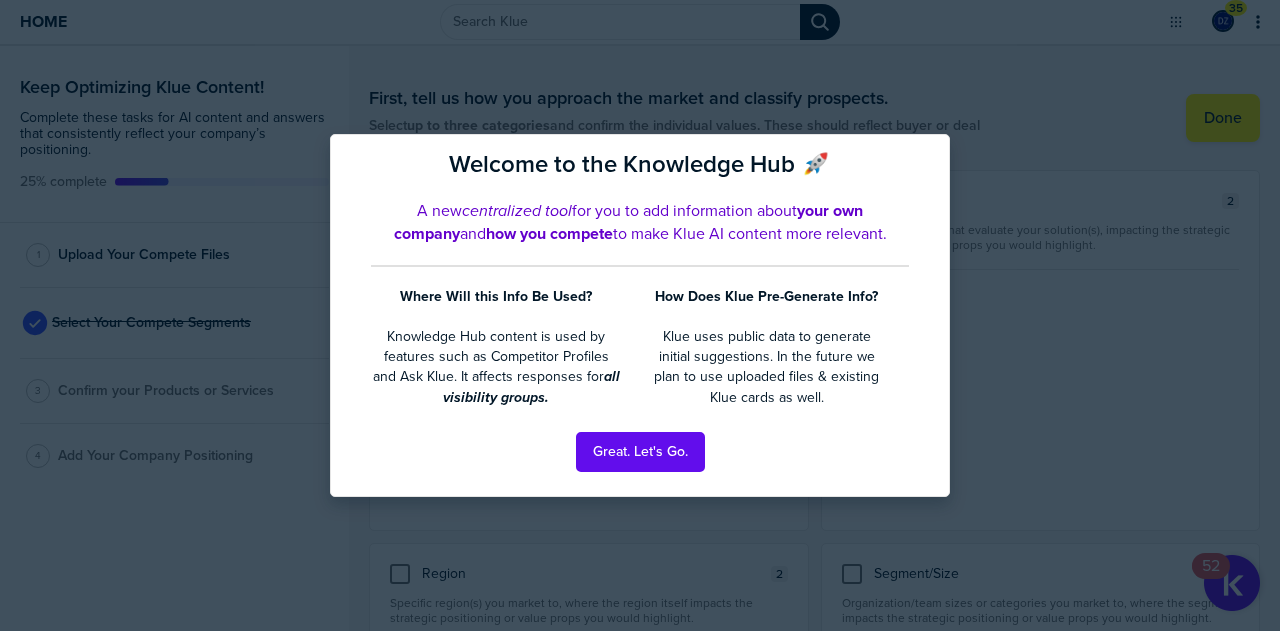 click on "Great. Let's Go." at bounding box center [640, 452] 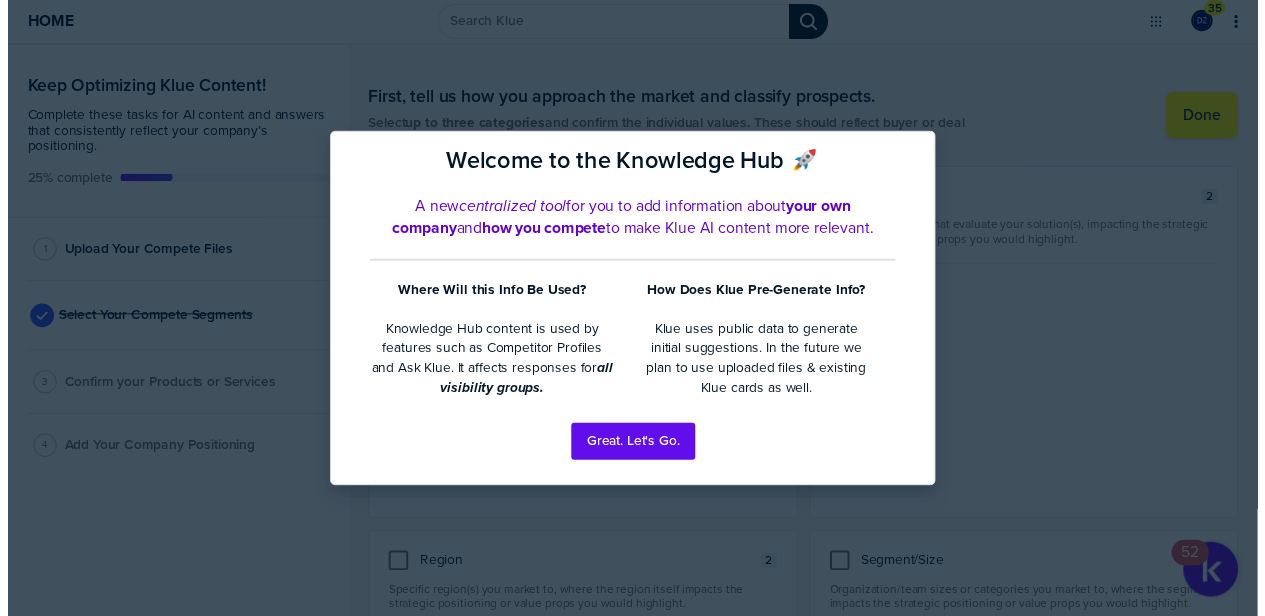 scroll, scrollTop: 87, scrollLeft: 0, axis: vertical 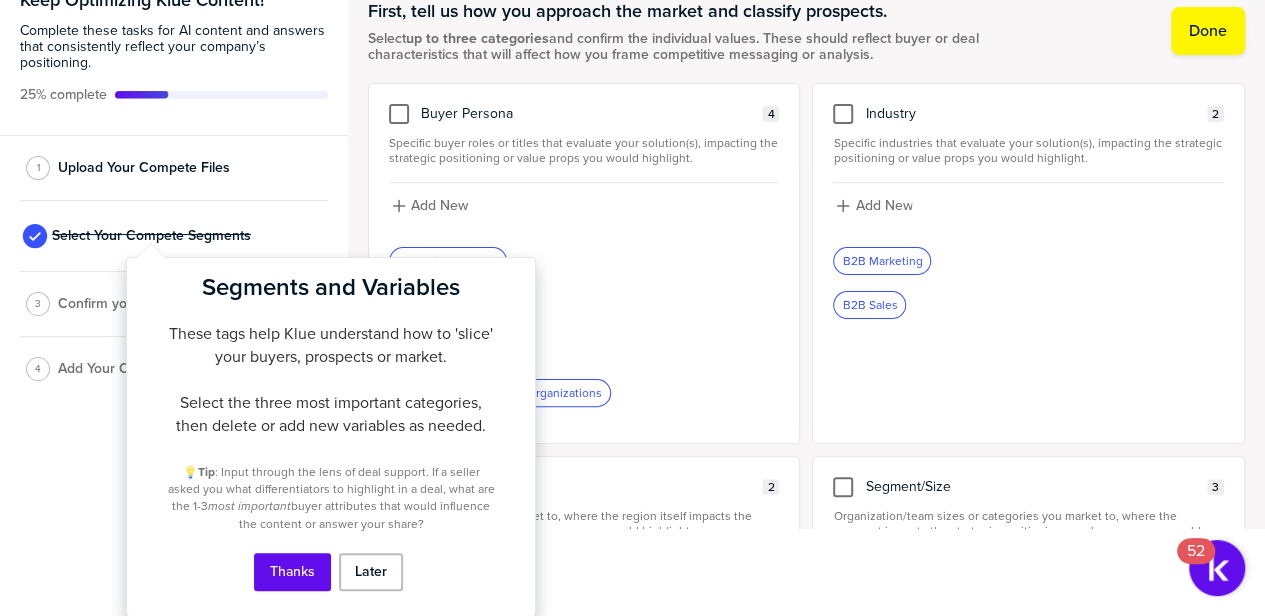 click on "Add New Marketing Leaders Sales Leaders CMOs Decision Makers in B2B organizations" at bounding box center (584, 303) 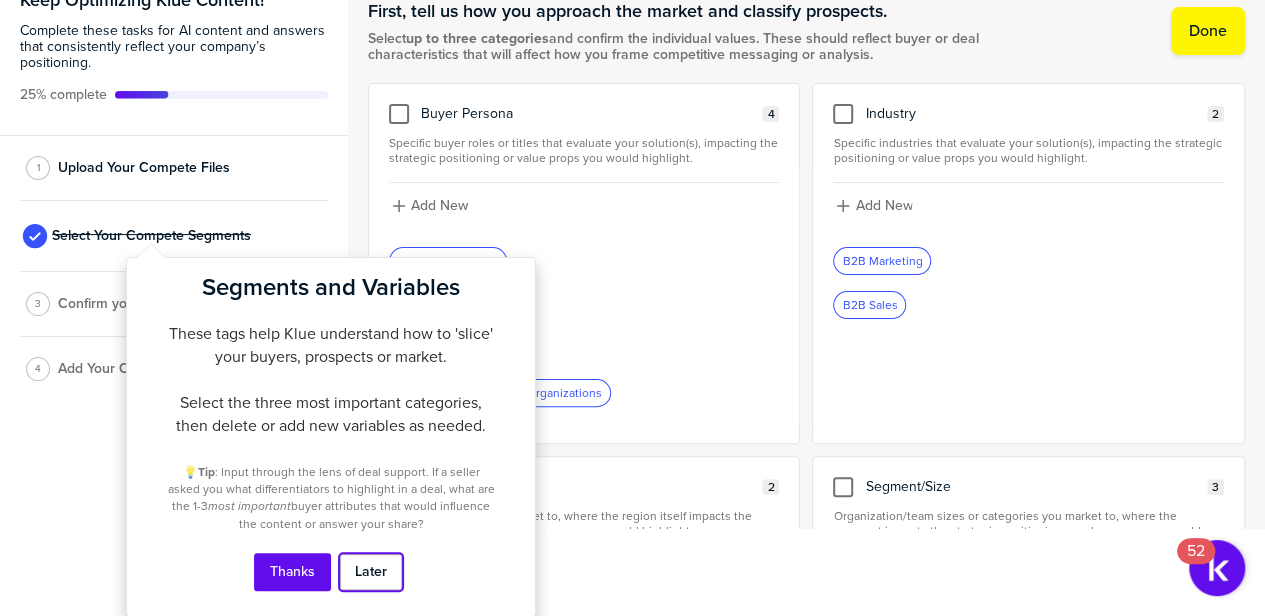 click on "Later" at bounding box center (371, 572) 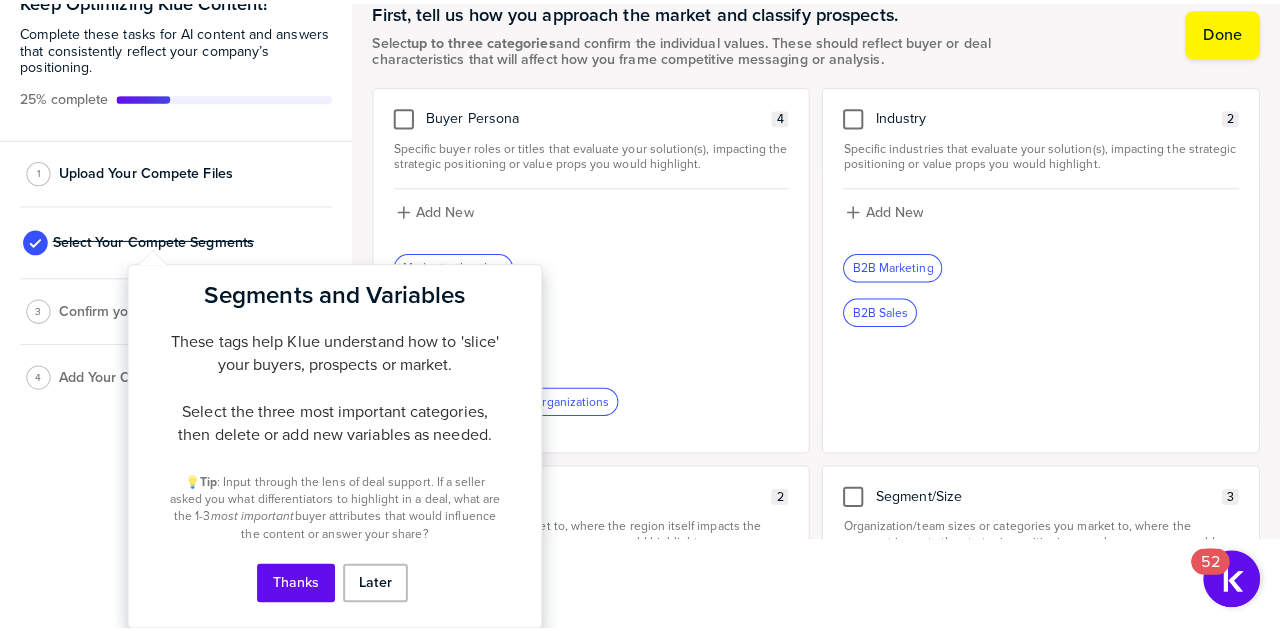 scroll, scrollTop: 0, scrollLeft: 0, axis: both 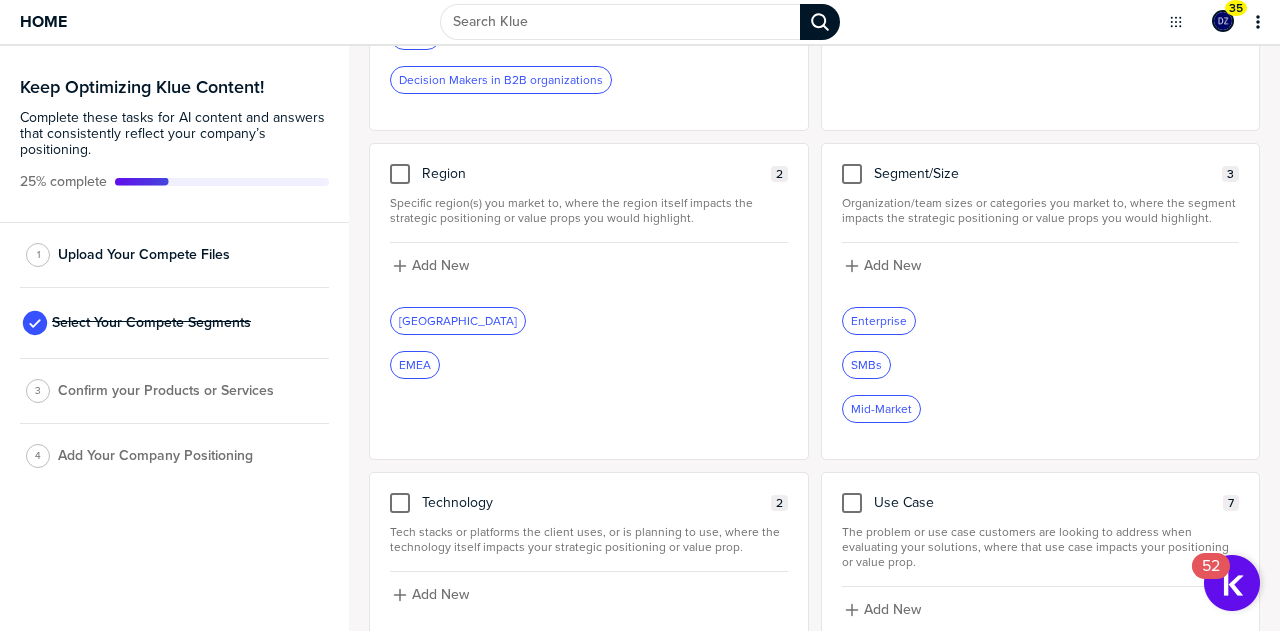 click at bounding box center [400, 174] 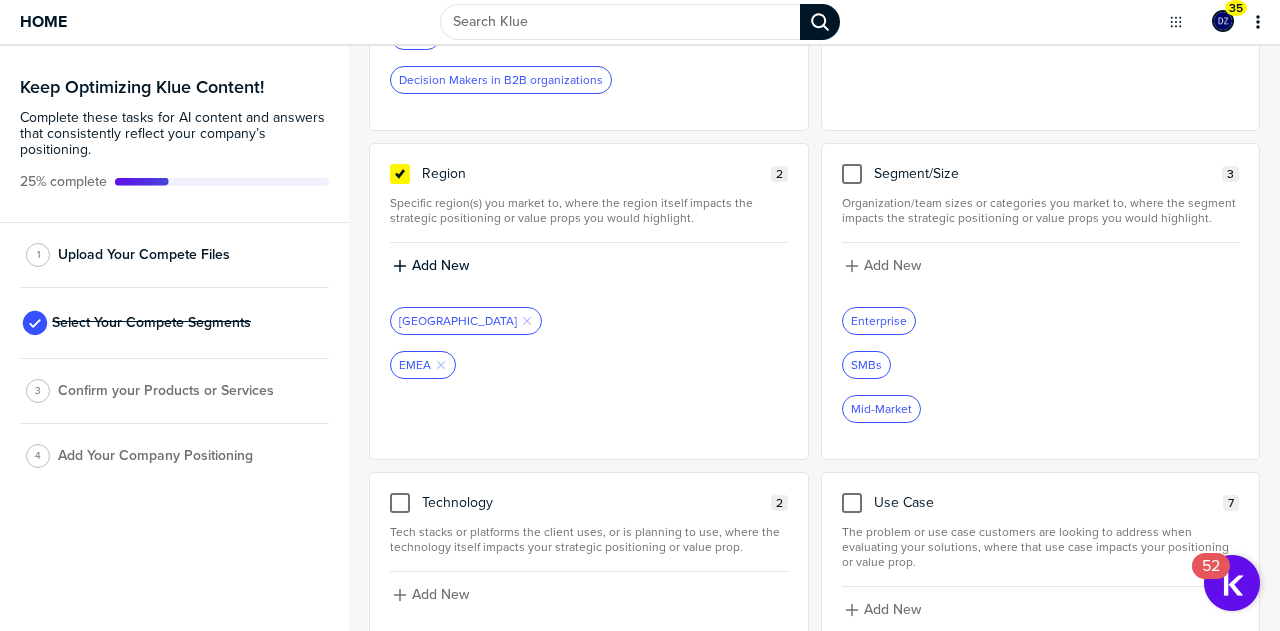 click on "Add New" at bounding box center [440, 266] 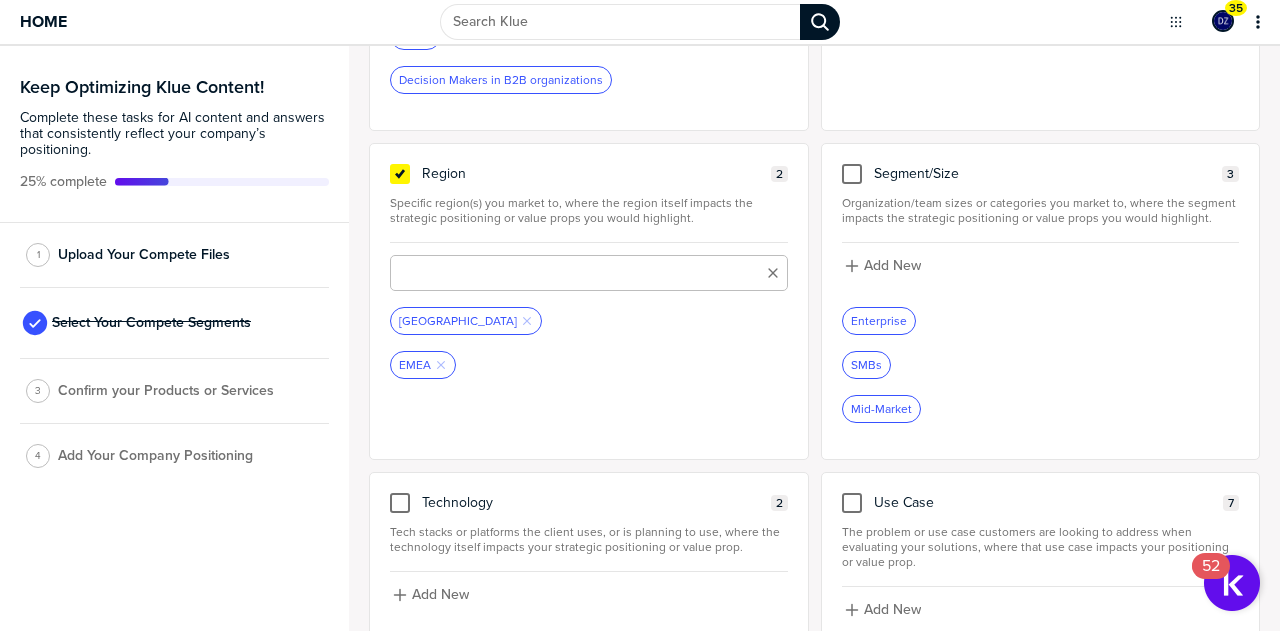 click at bounding box center [588, 273] 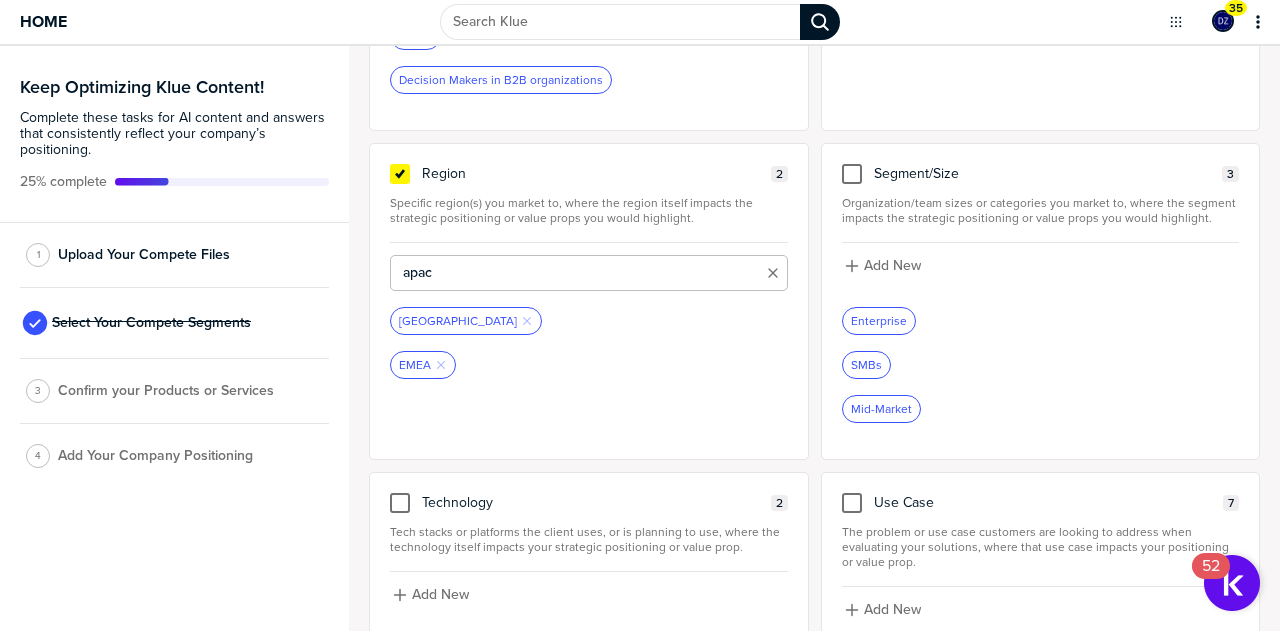 scroll, scrollTop: 1, scrollLeft: 0, axis: vertical 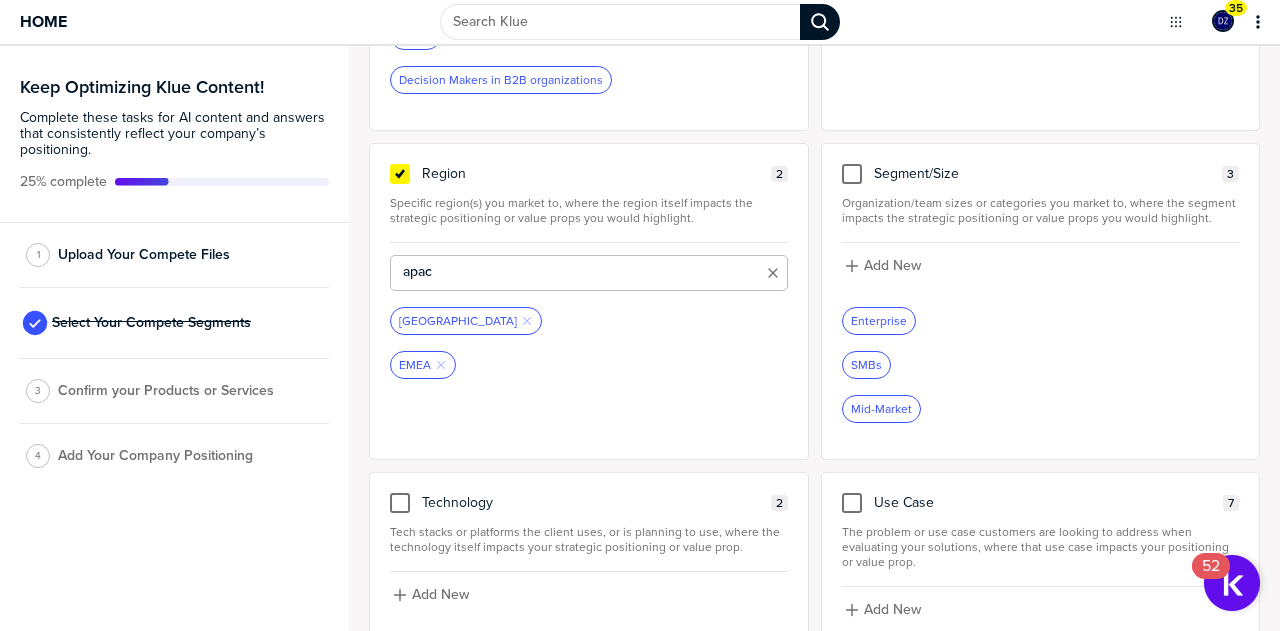 drag, startPoint x: 458, startPoint y: 274, endPoint x: 276, endPoint y: 273, distance: 182.00275 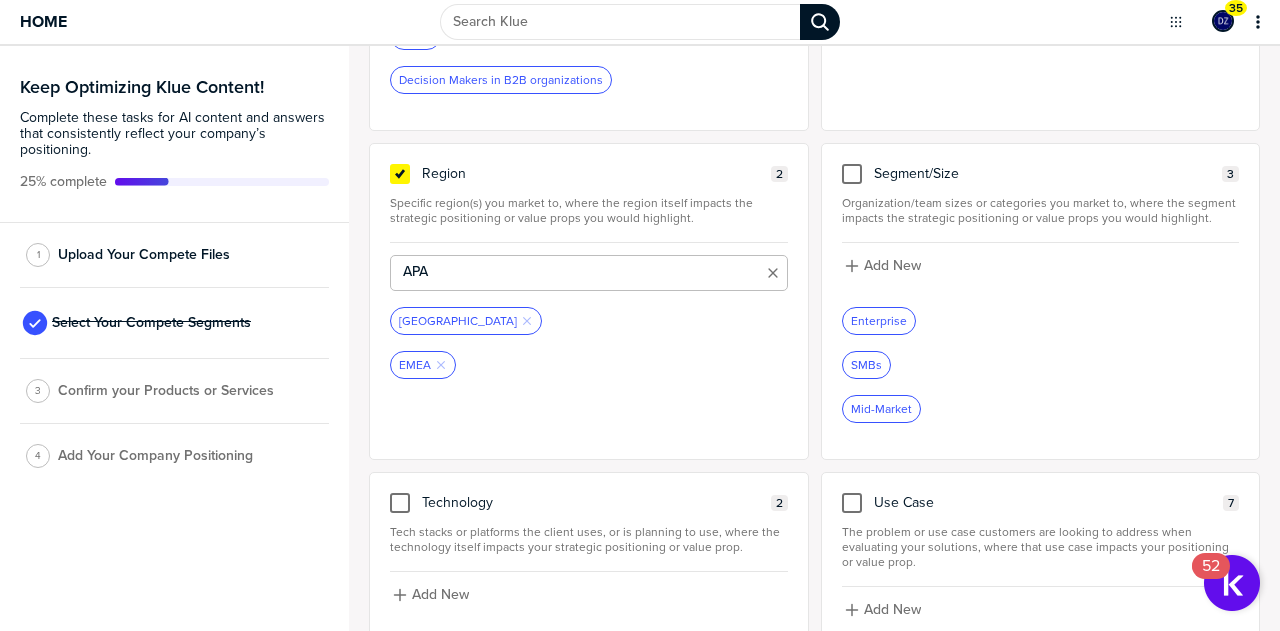 type on "APAC" 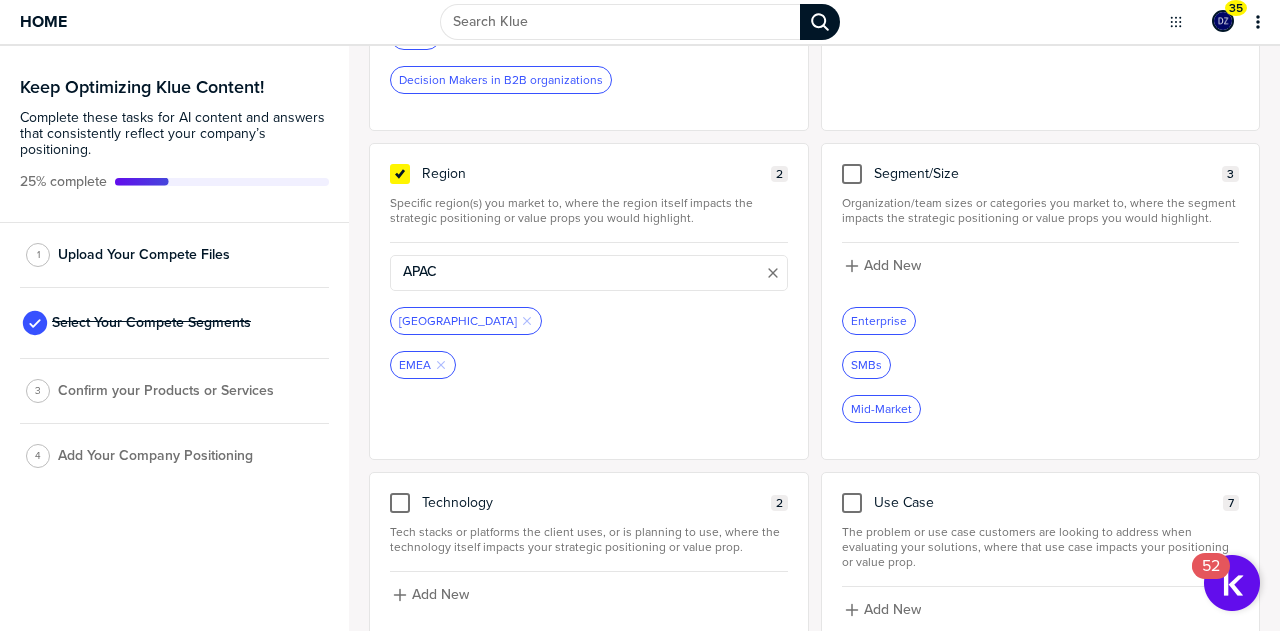 click on "Region 2 Specific region(s) you market to, where the region itself impacts the strategic positioning or value props you would highlight. APAC [GEOGRAPHIC_DATA] Remove Tag EMEA Remove Tag" at bounding box center [588, 301] 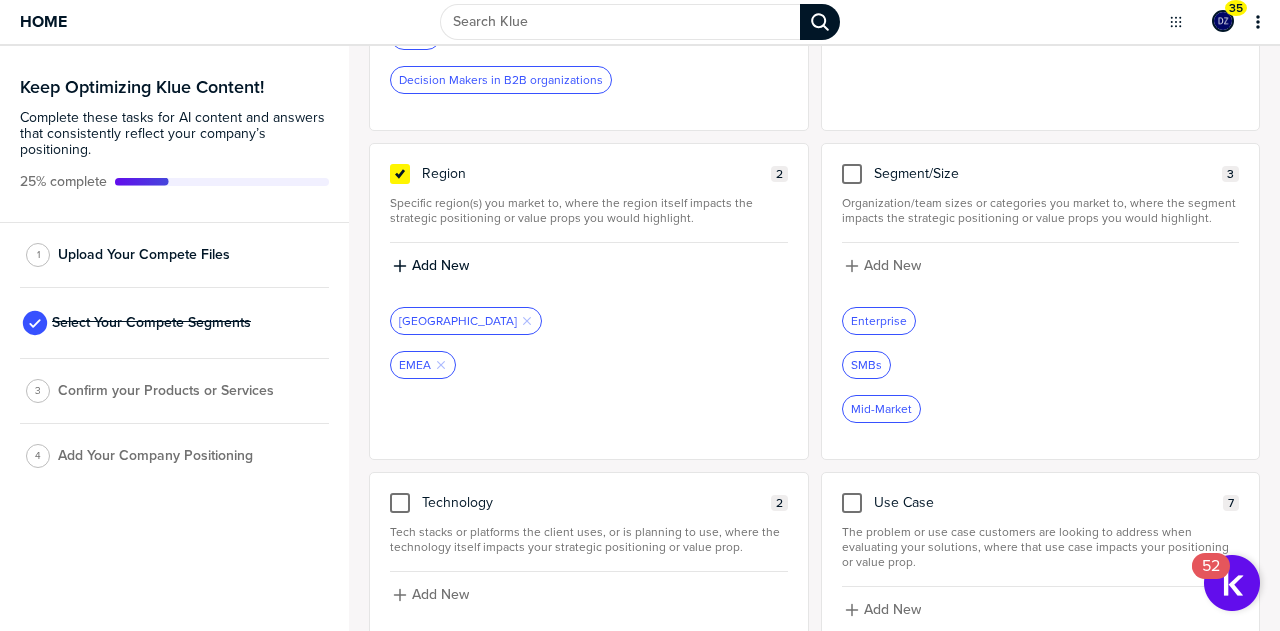 click on "Add New" at bounding box center (440, 266) 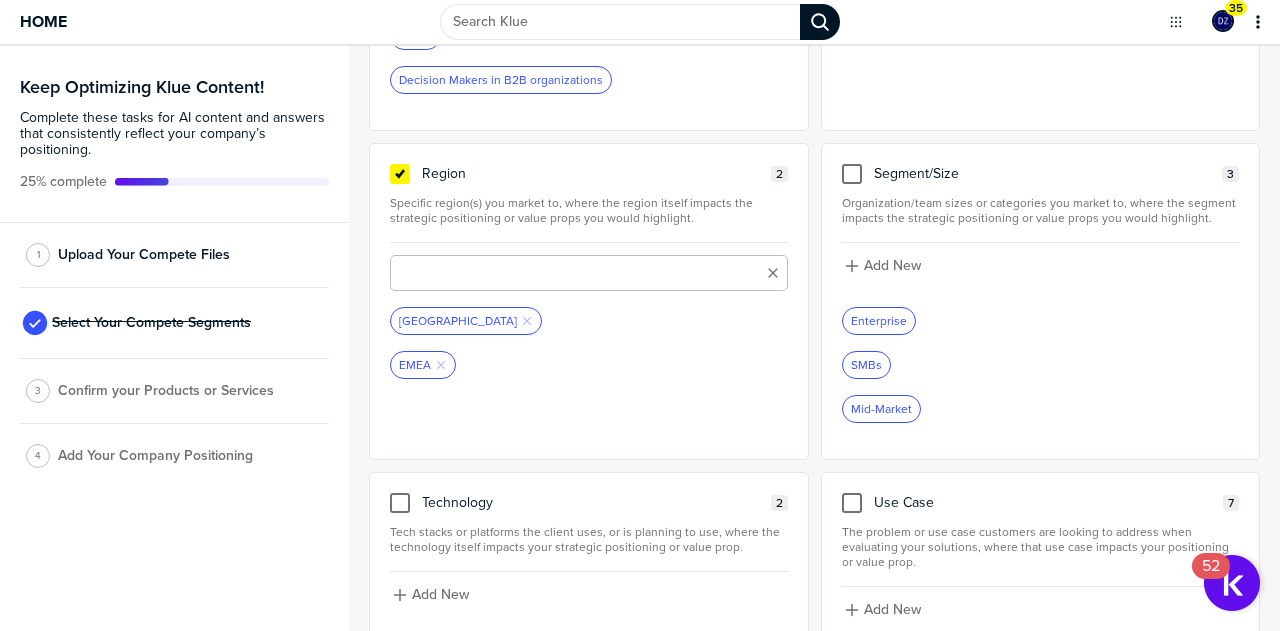 click at bounding box center (588, 273) 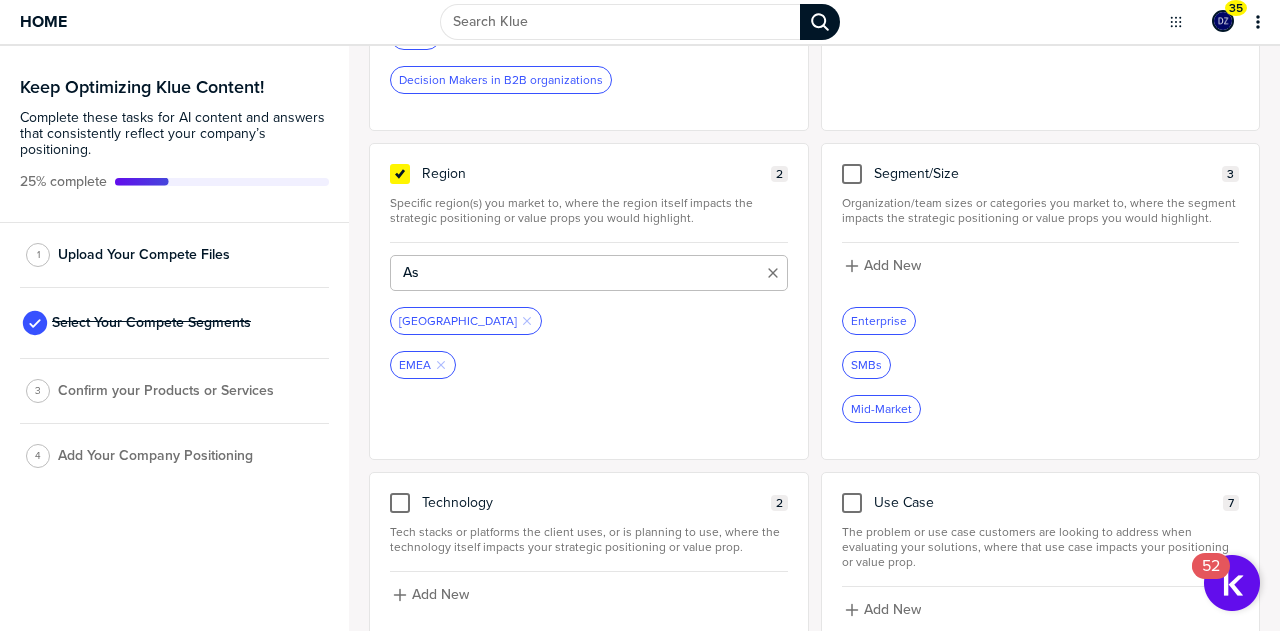type on "A" 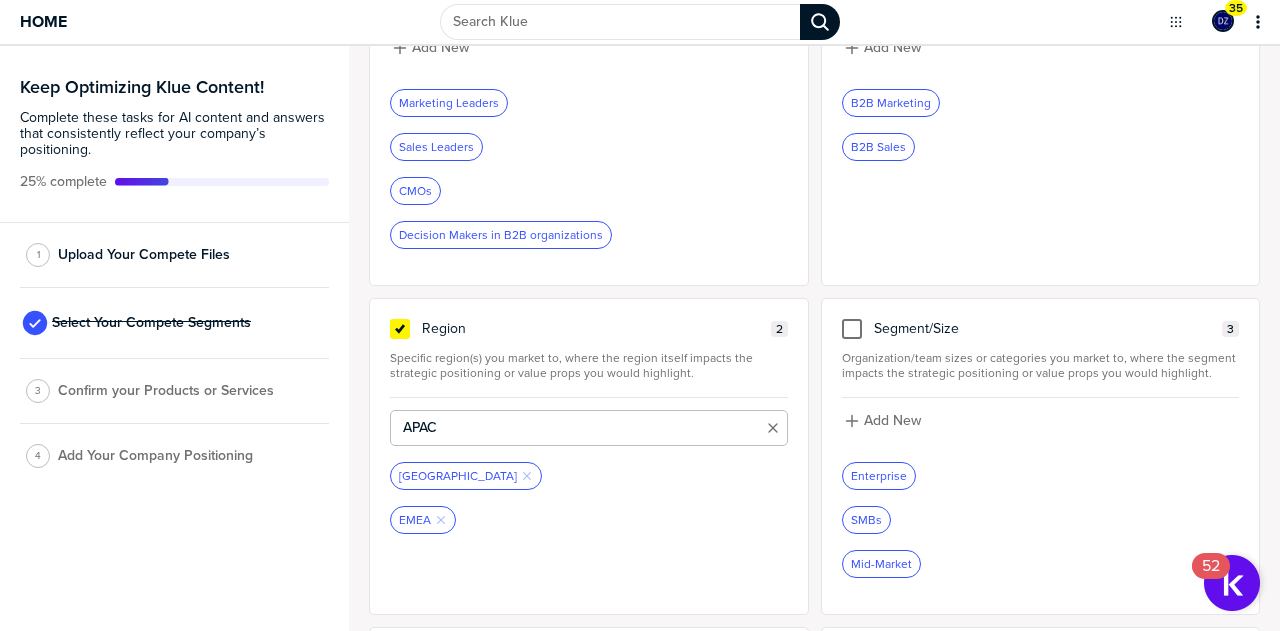 scroll, scrollTop: 336, scrollLeft: 0, axis: vertical 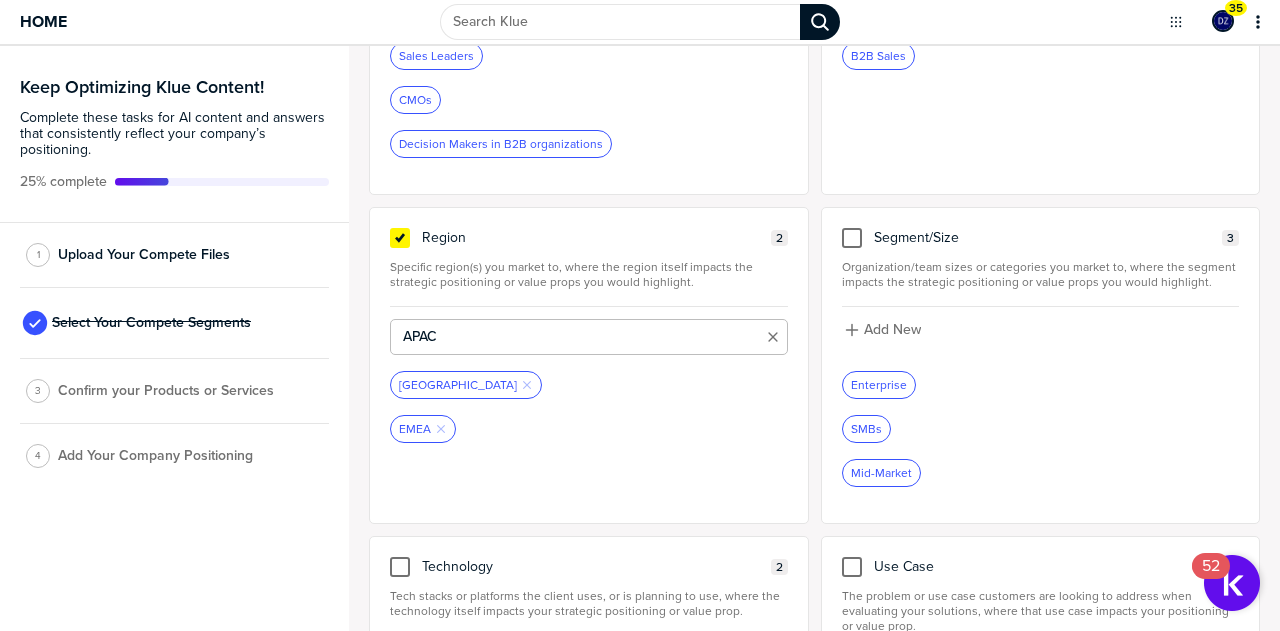 type on "APAC" 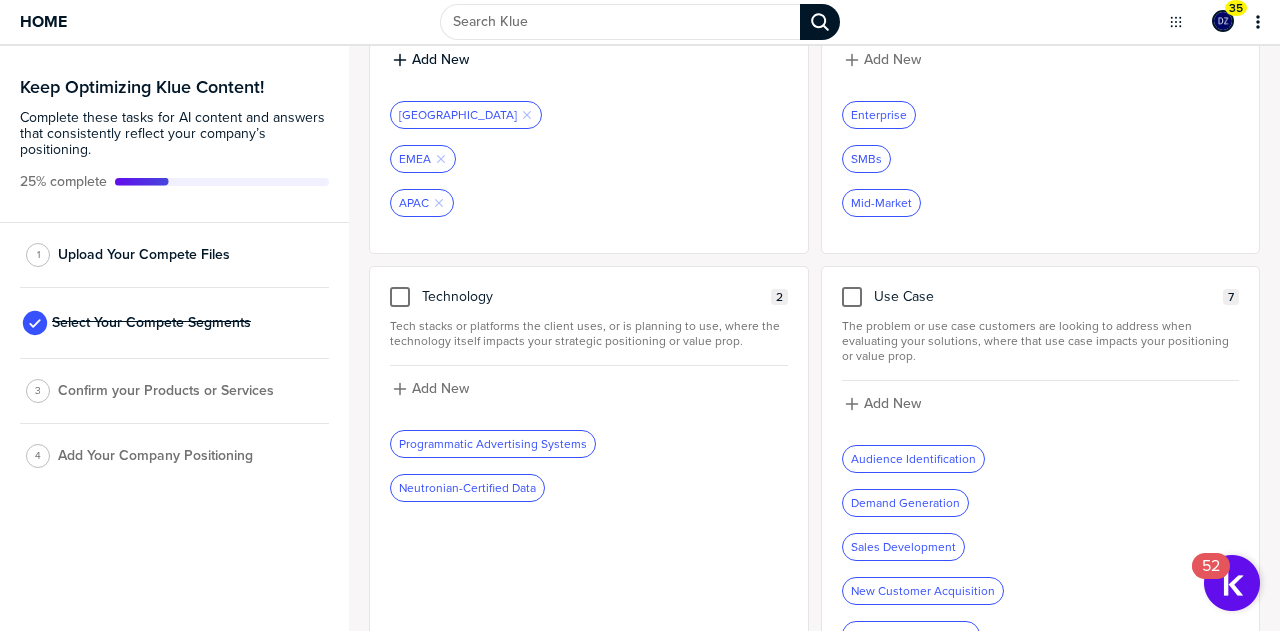 scroll, scrollTop: 636, scrollLeft: 0, axis: vertical 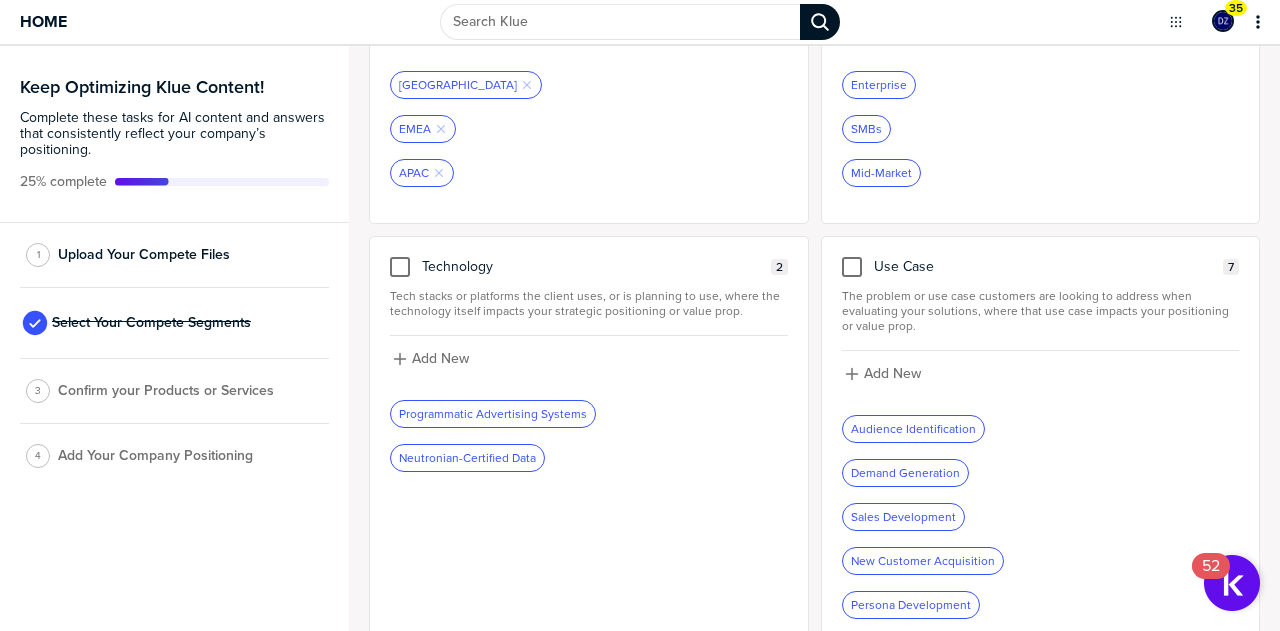 click at bounding box center (400, 267) 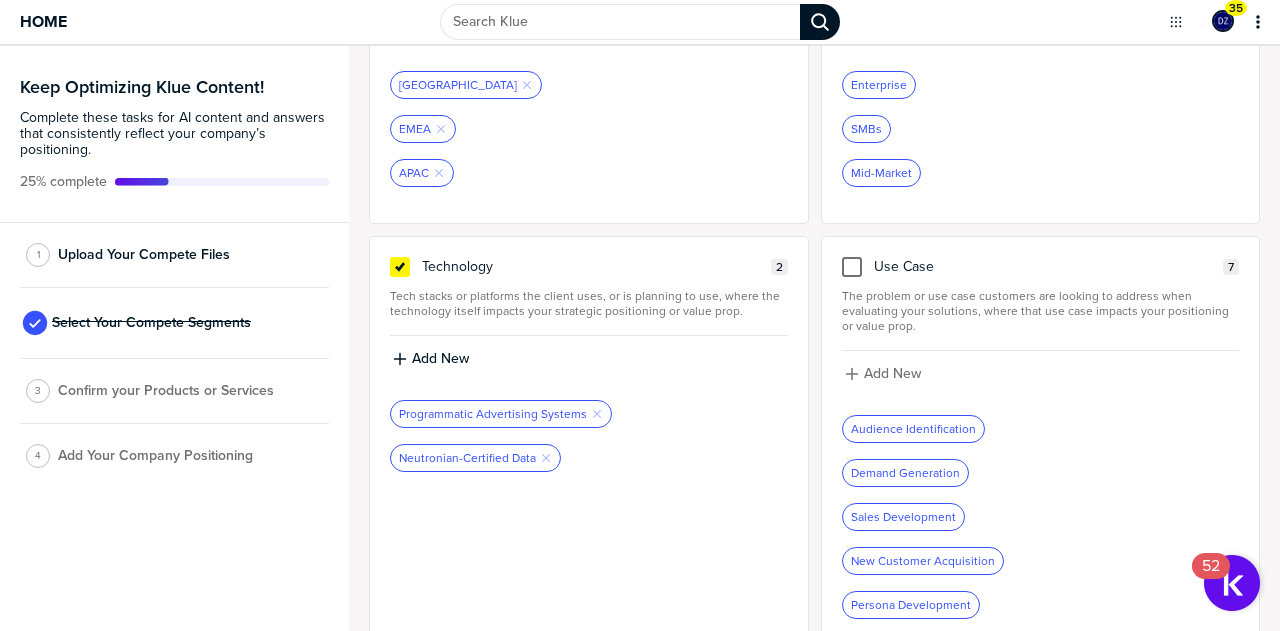 click on "Add New" at bounding box center [588, 359] 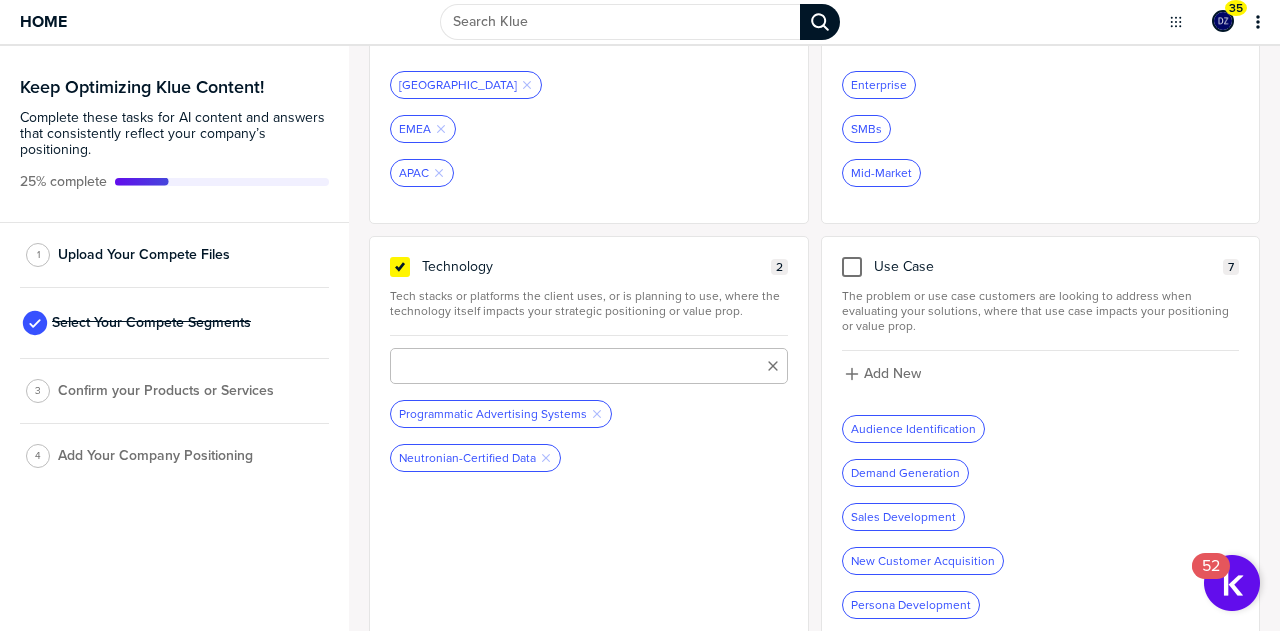 click at bounding box center [588, 366] 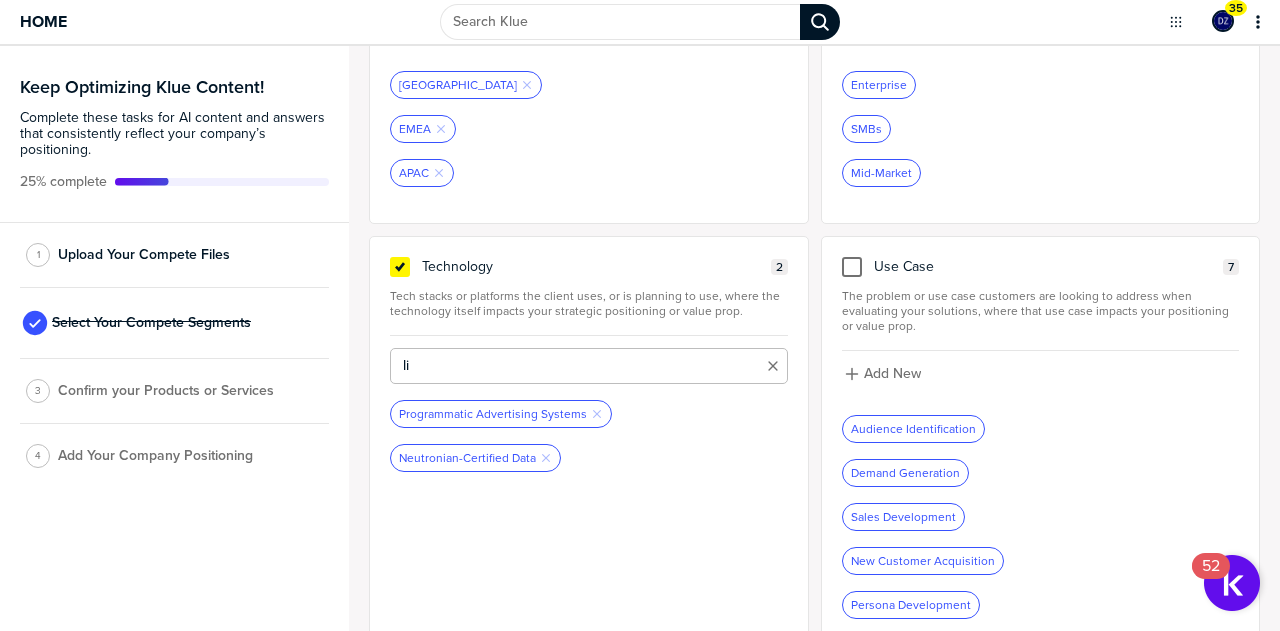 type on "l" 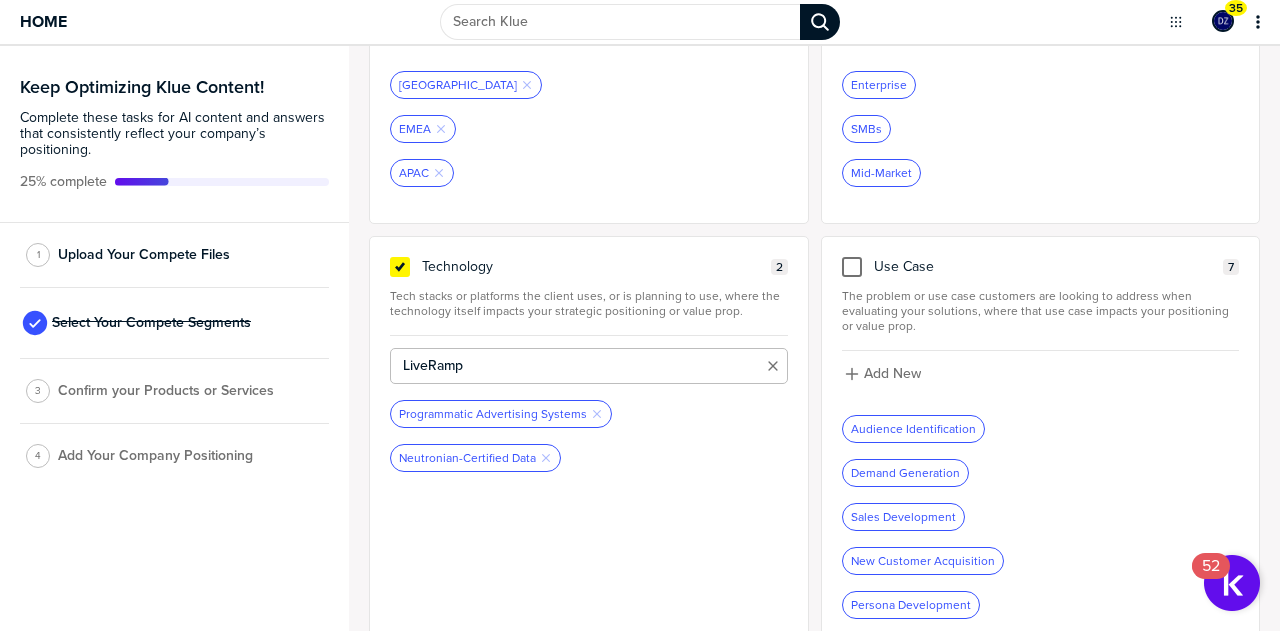 type on "LiveRamp" 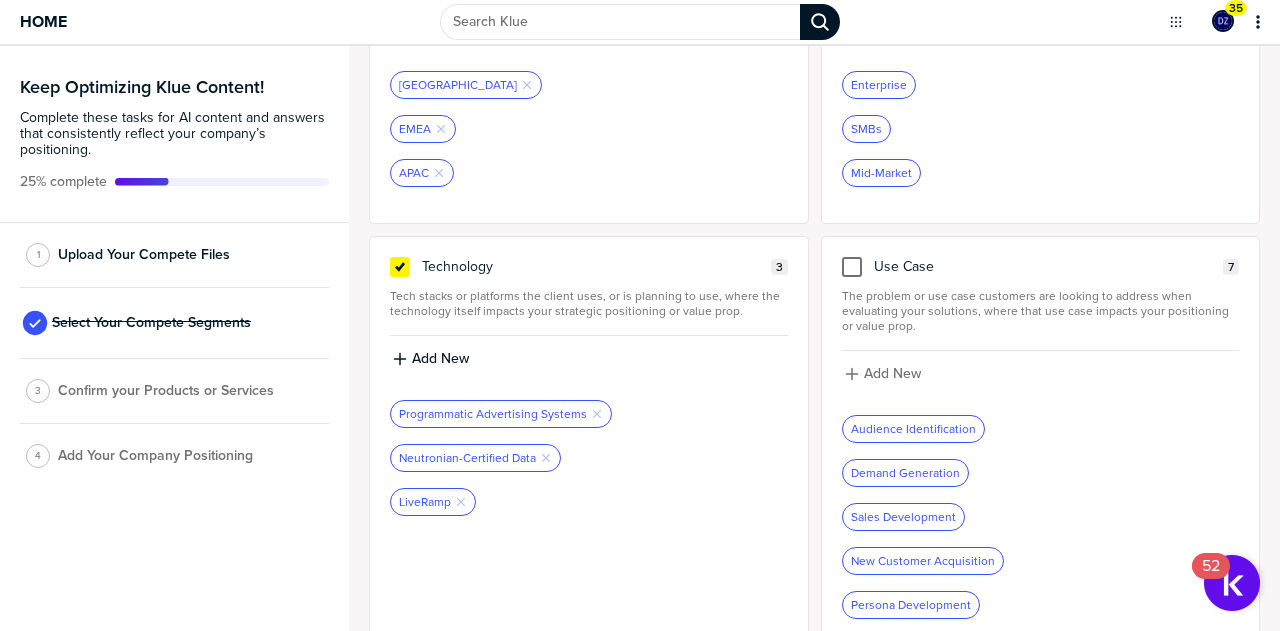 click 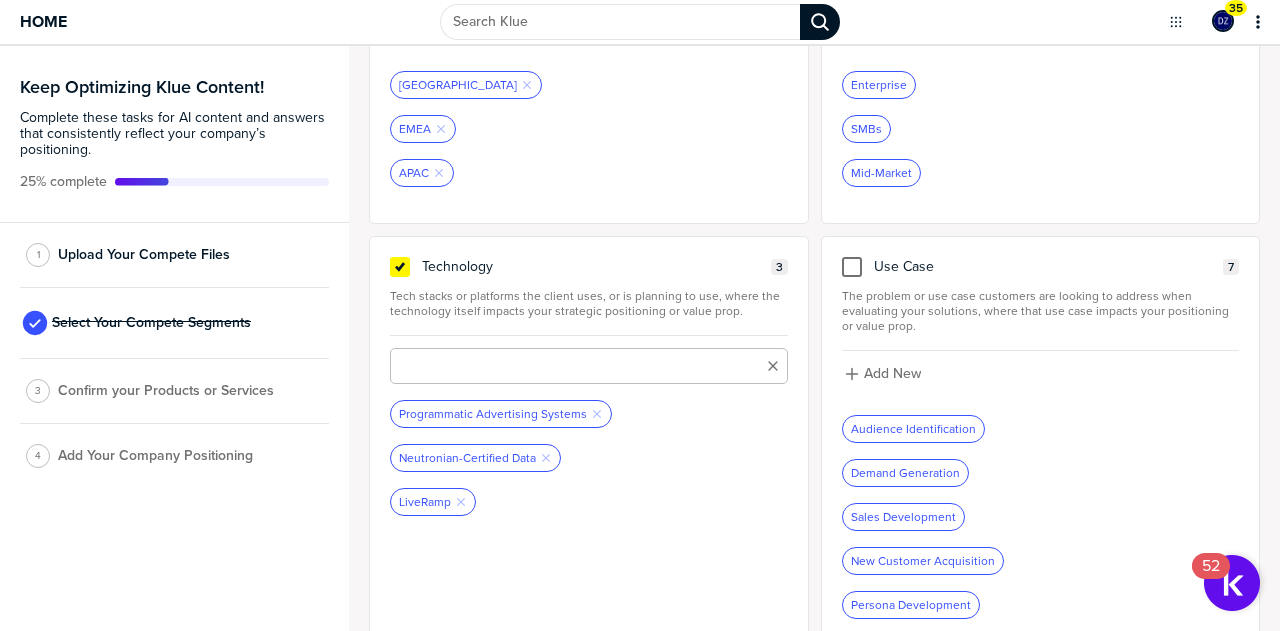 click at bounding box center [588, 366] 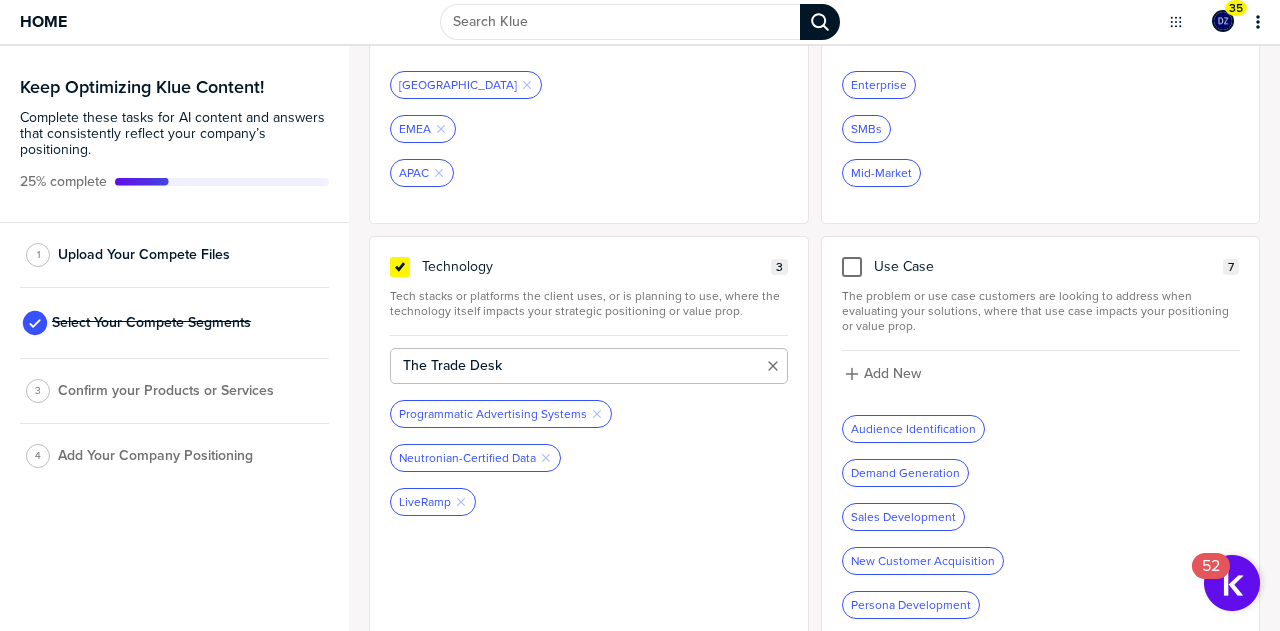 type on "The Trade Desk" 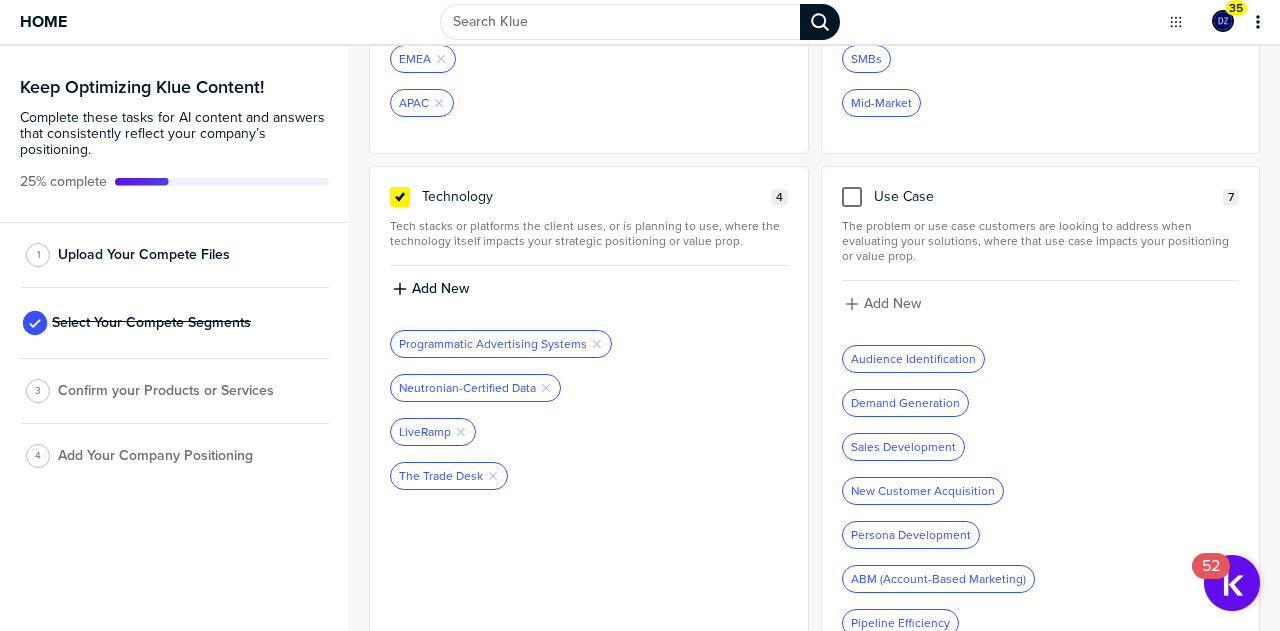 scroll, scrollTop: 736, scrollLeft: 0, axis: vertical 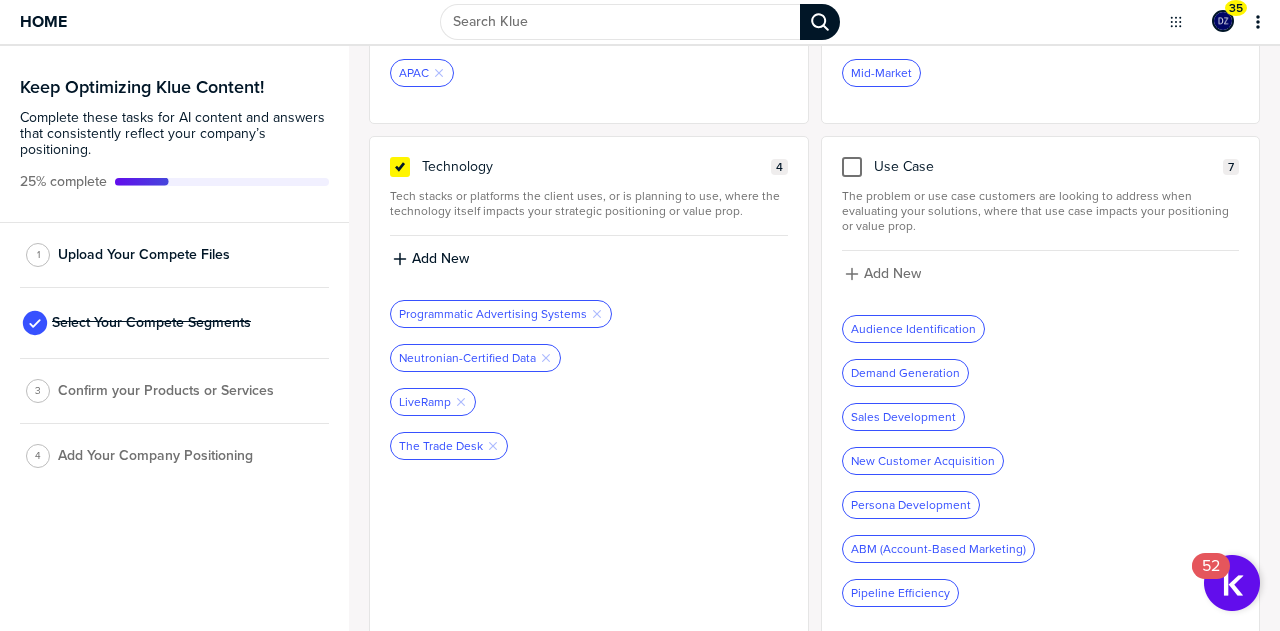 click at bounding box center [852, 167] 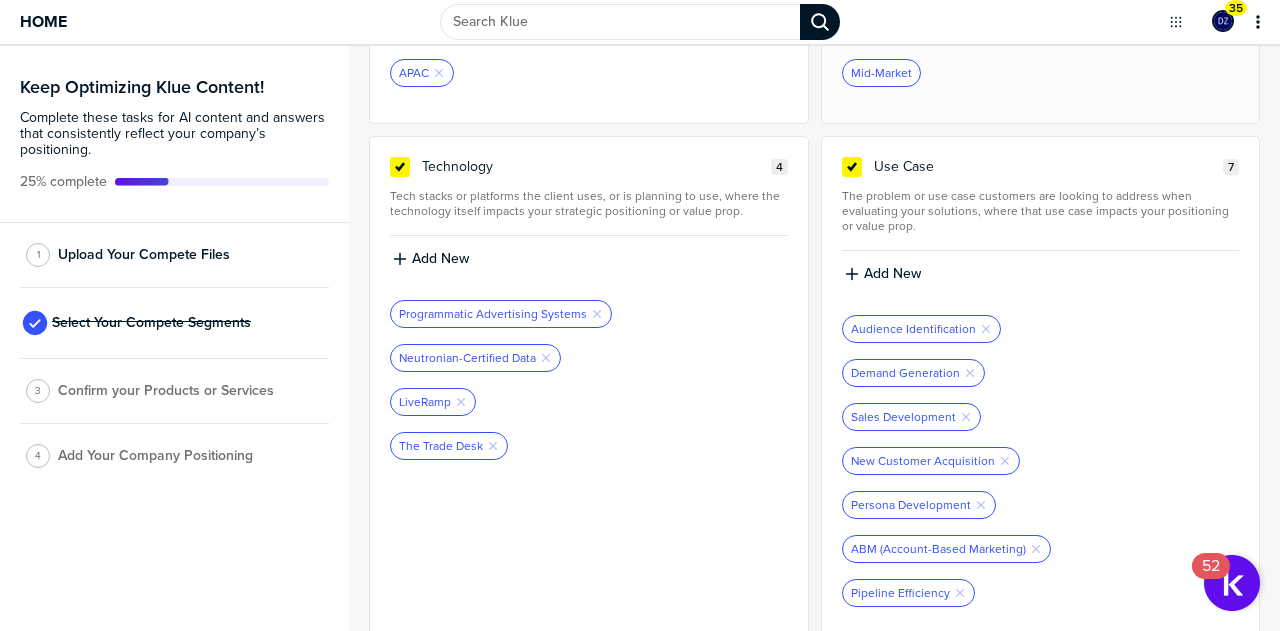 click 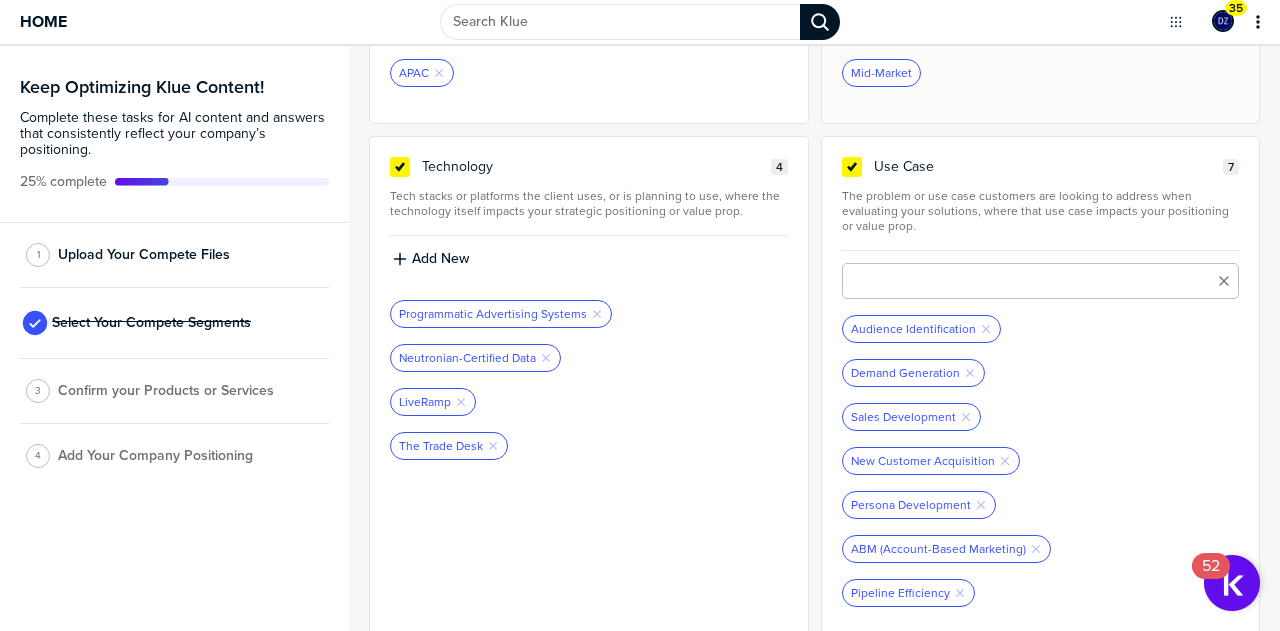 click at bounding box center [1040, 281] 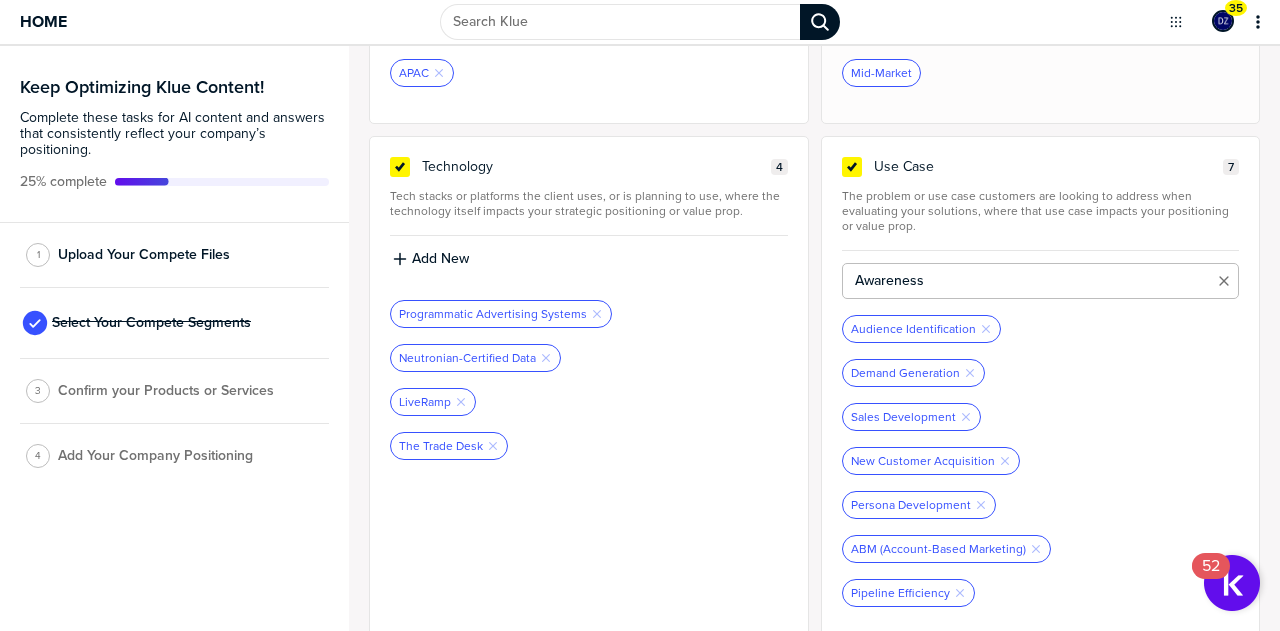type on "Awareness" 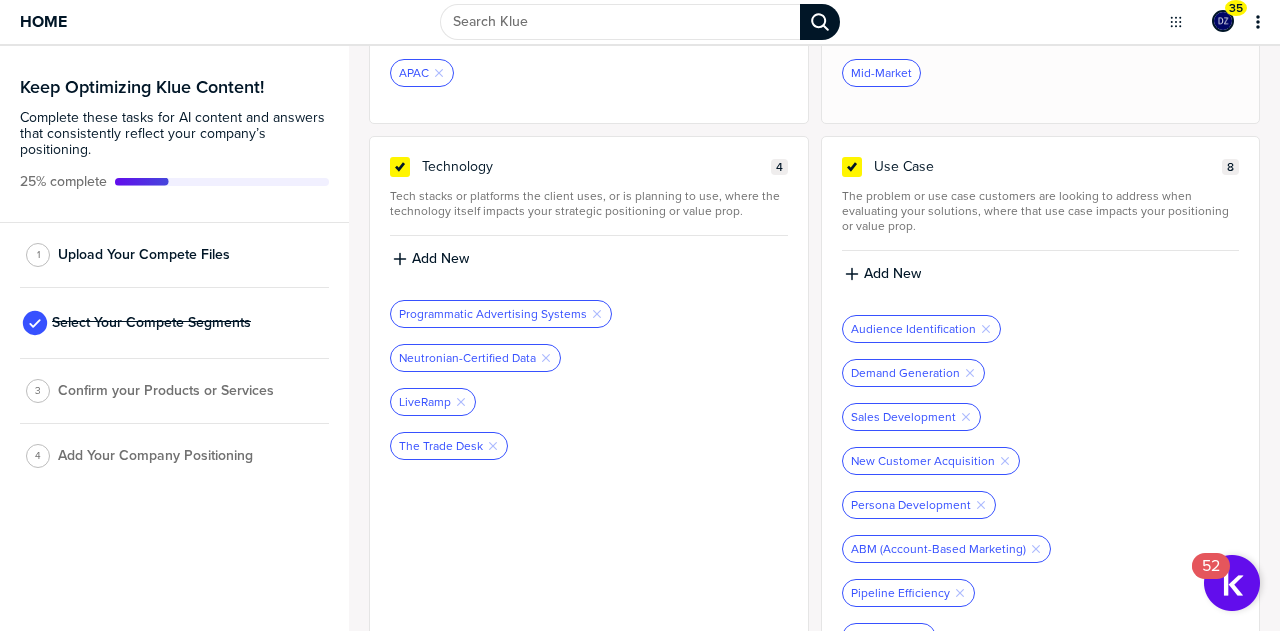 click 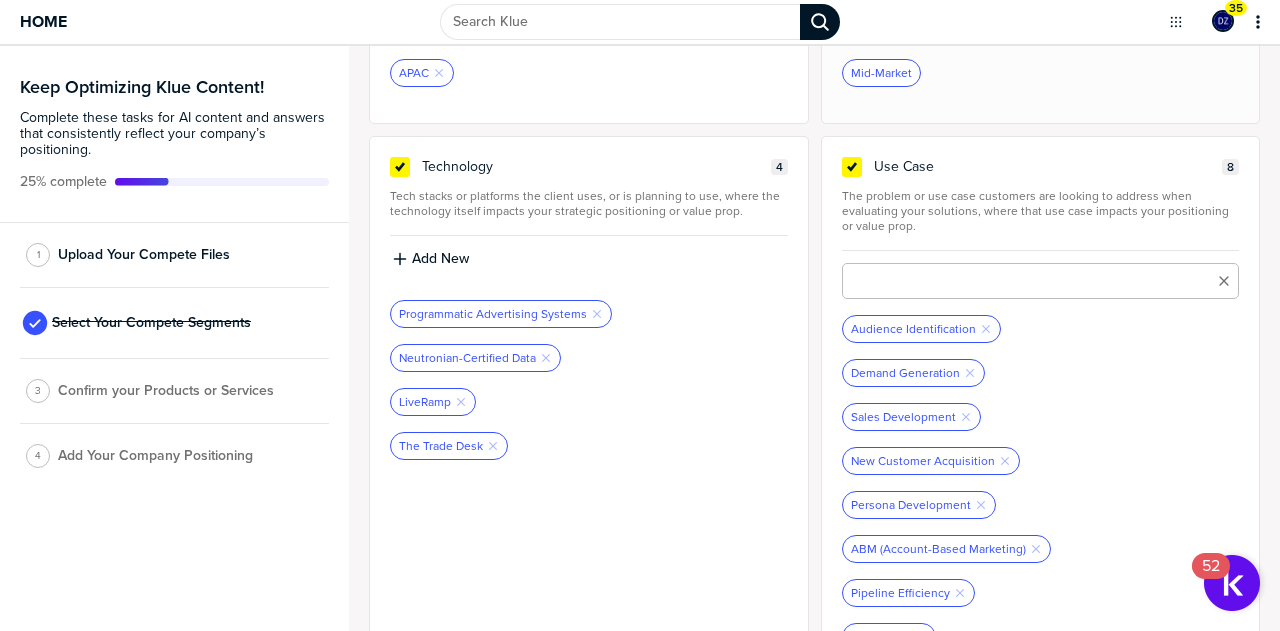 click at bounding box center (1040, 281) 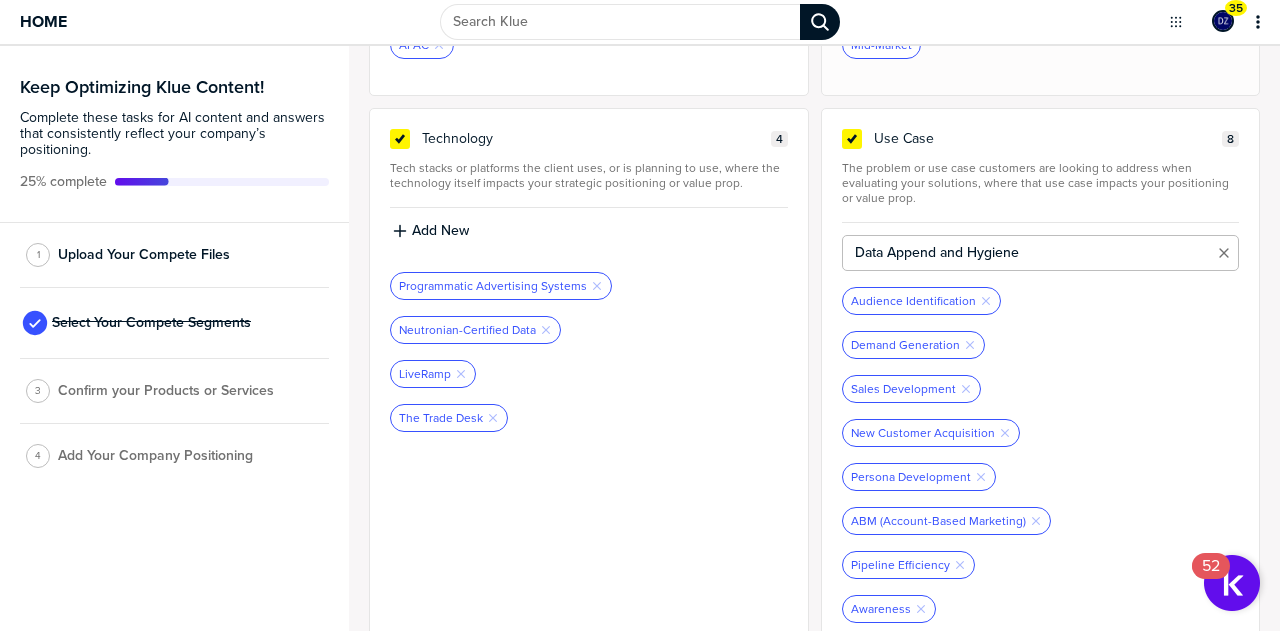 scroll, scrollTop: 780, scrollLeft: 0, axis: vertical 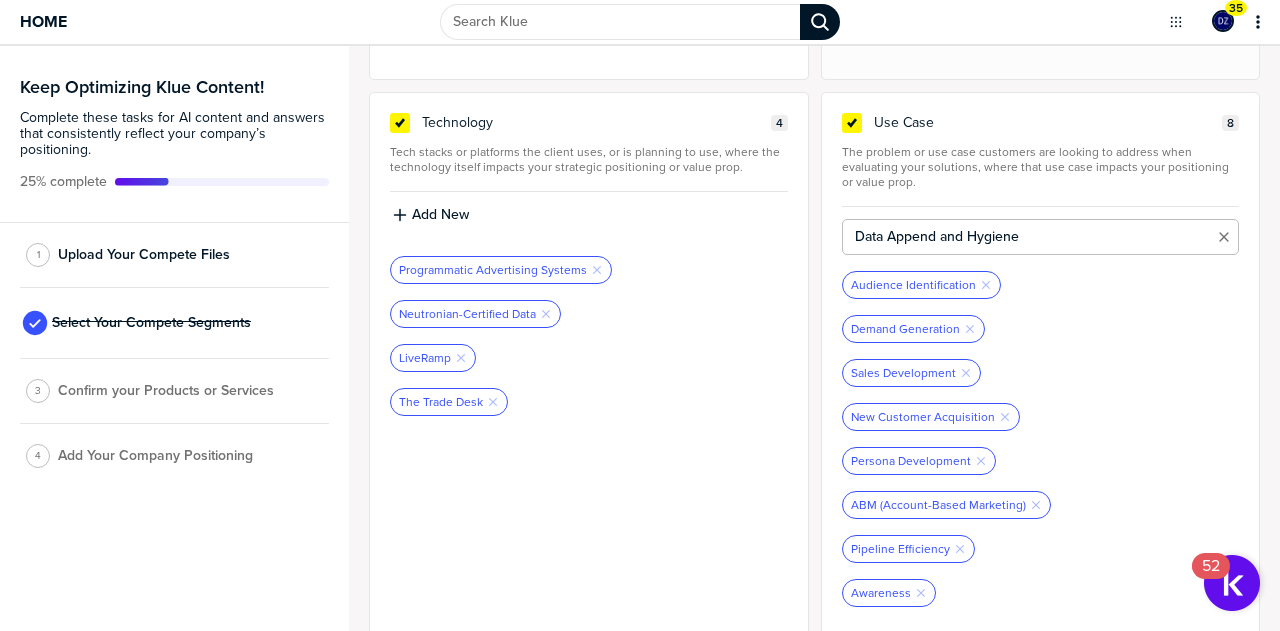 type on "Data Append and Hygiene" 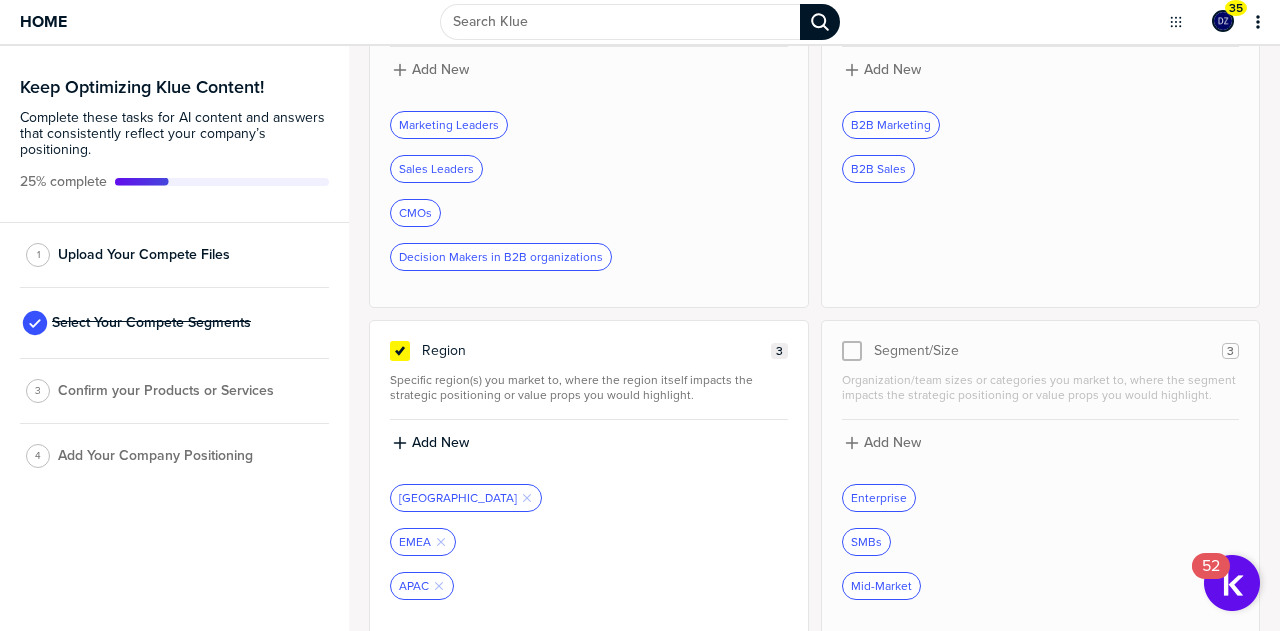 scroll, scrollTop: 0, scrollLeft: 0, axis: both 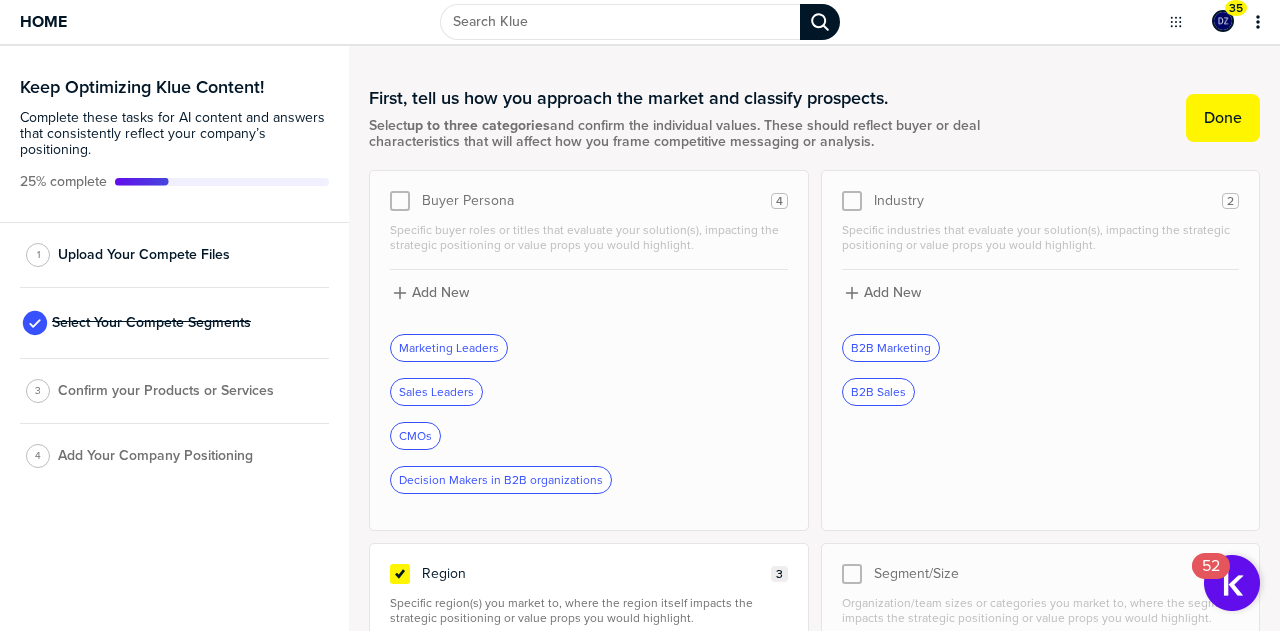 click on "Done" at bounding box center (1223, 118) 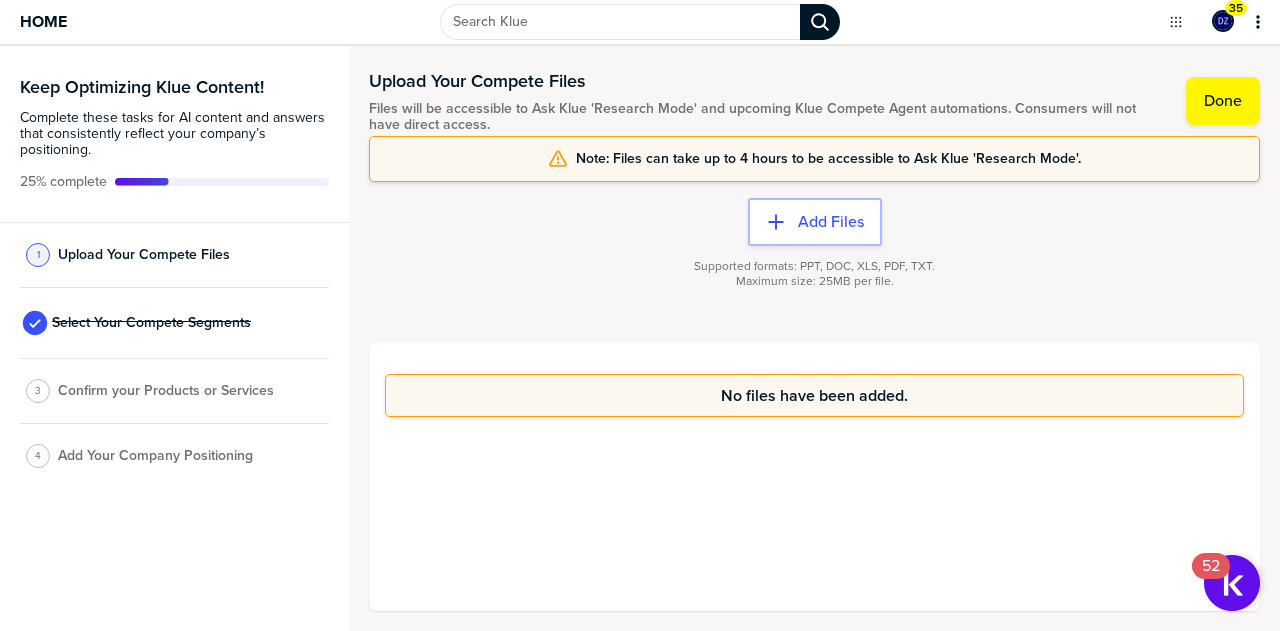 click on "Confirm your Products or Services" at bounding box center (166, 391) 